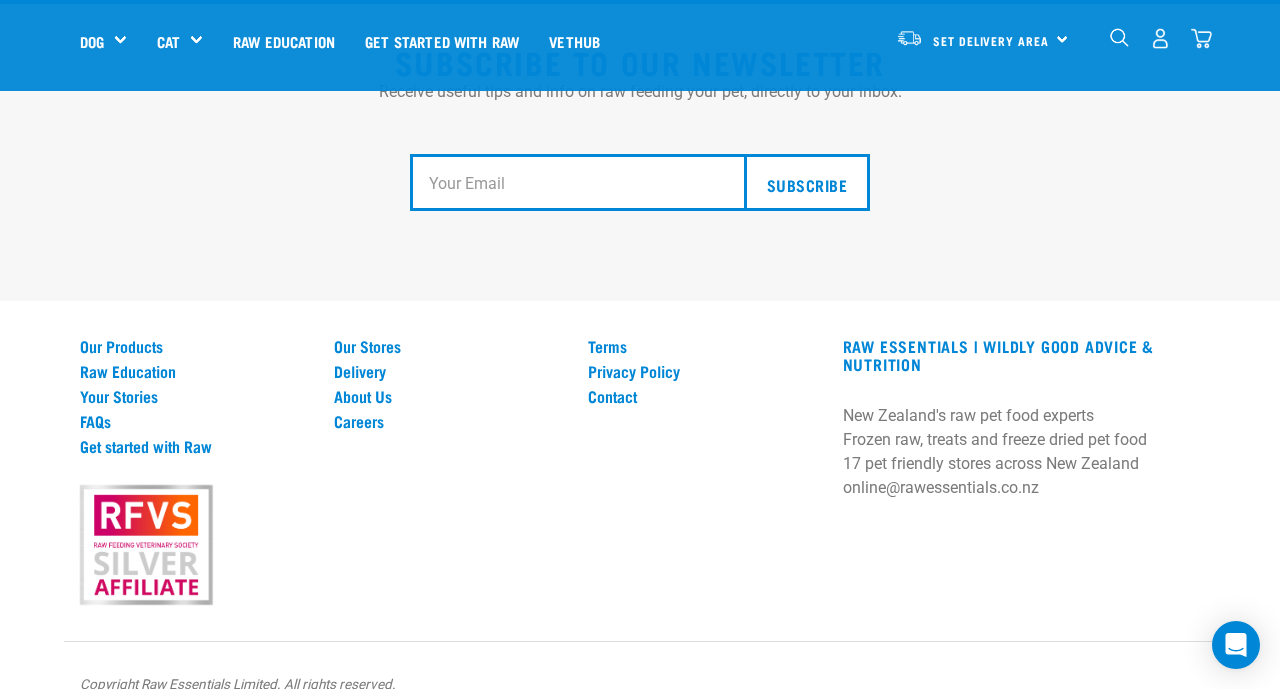 scroll, scrollTop: 3667, scrollLeft: 0, axis: vertical 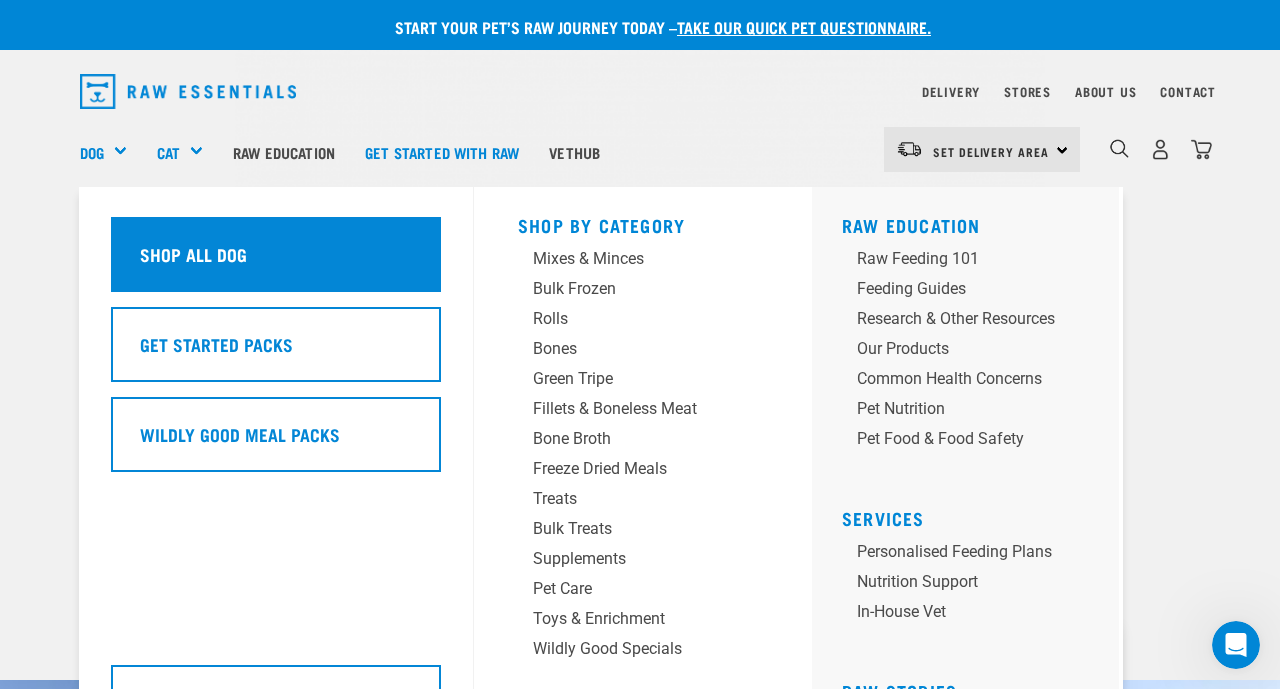 click on "Shop All Dog" at bounding box center [193, 254] 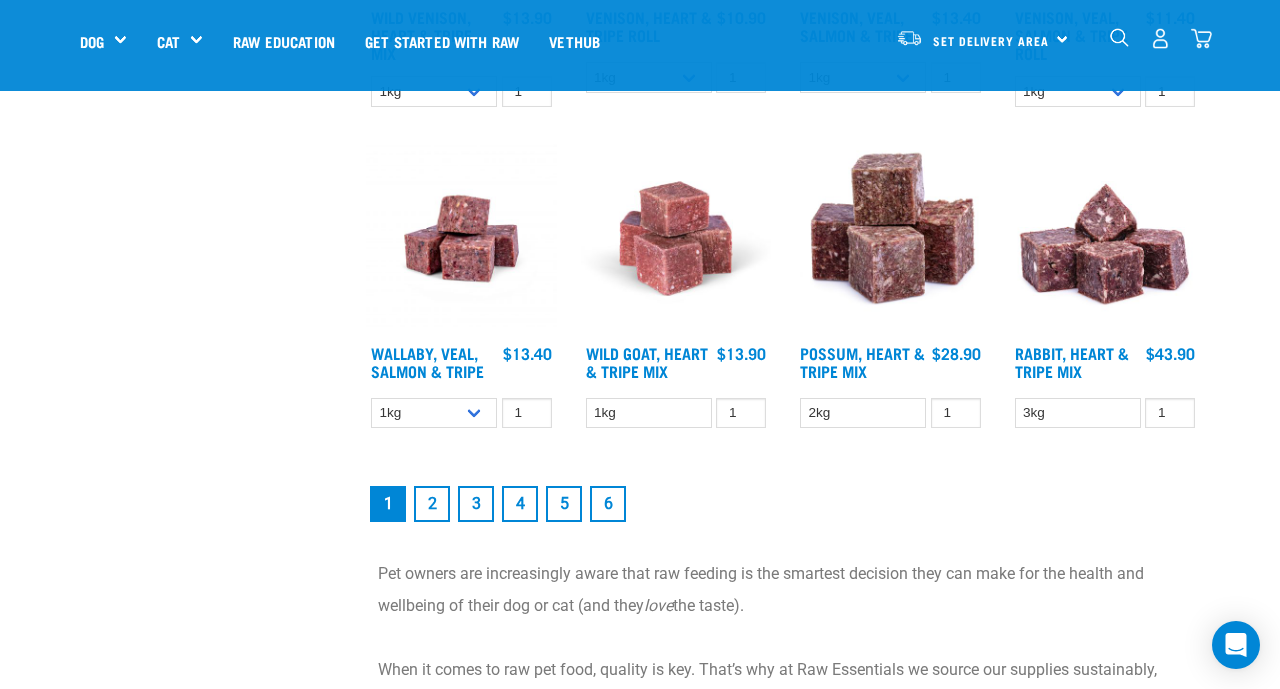 scroll, scrollTop: 2578, scrollLeft: 0, axis: vertical 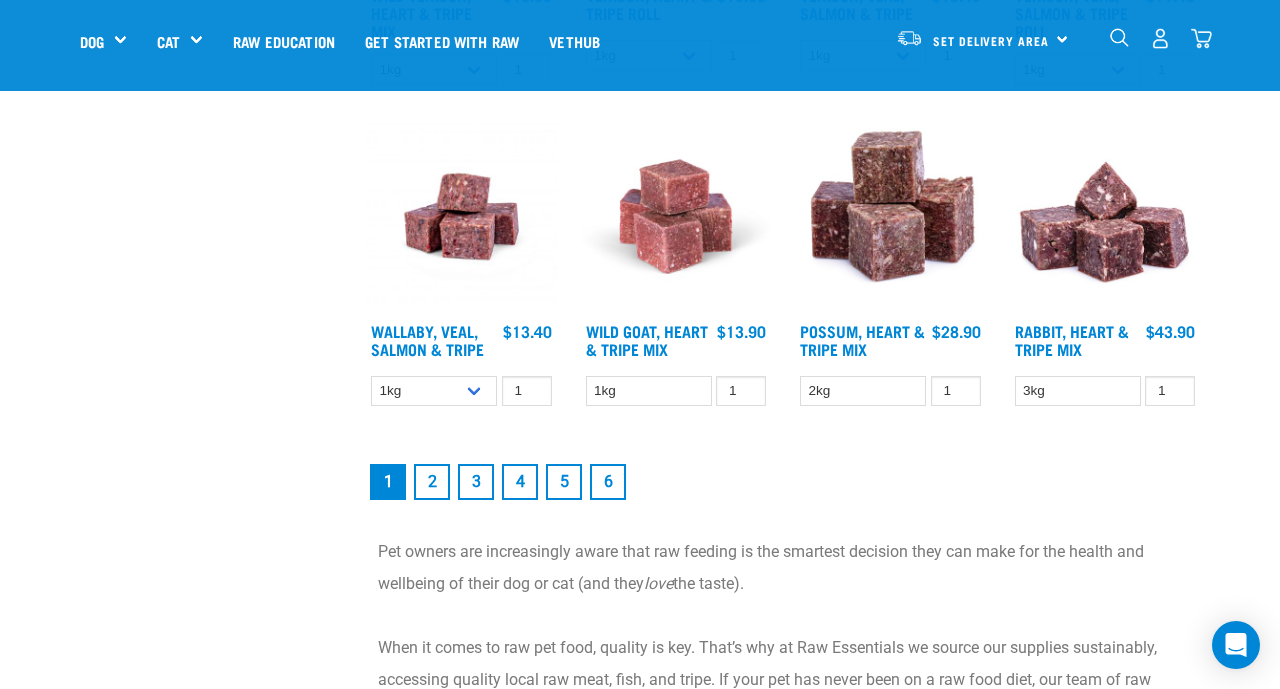 click on "2" at bounding box center (432, 482) 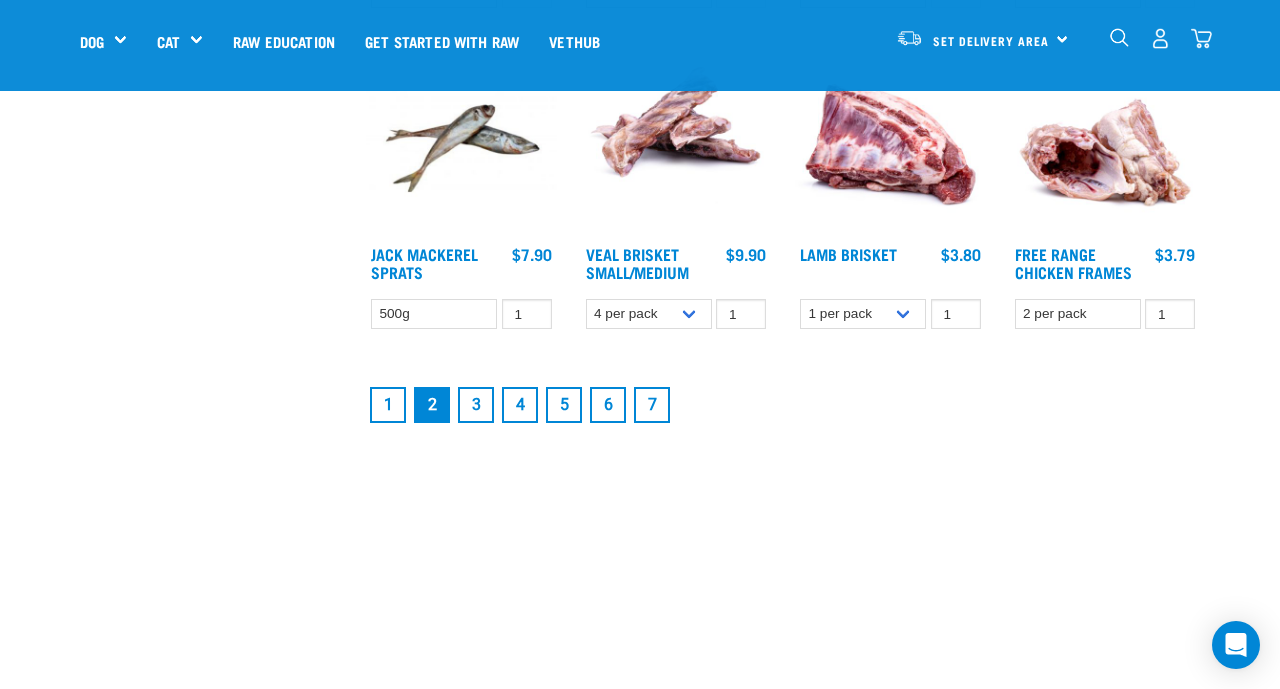 scroll, scrollTop: 2534, scrollLeft: 0, axis: vertical 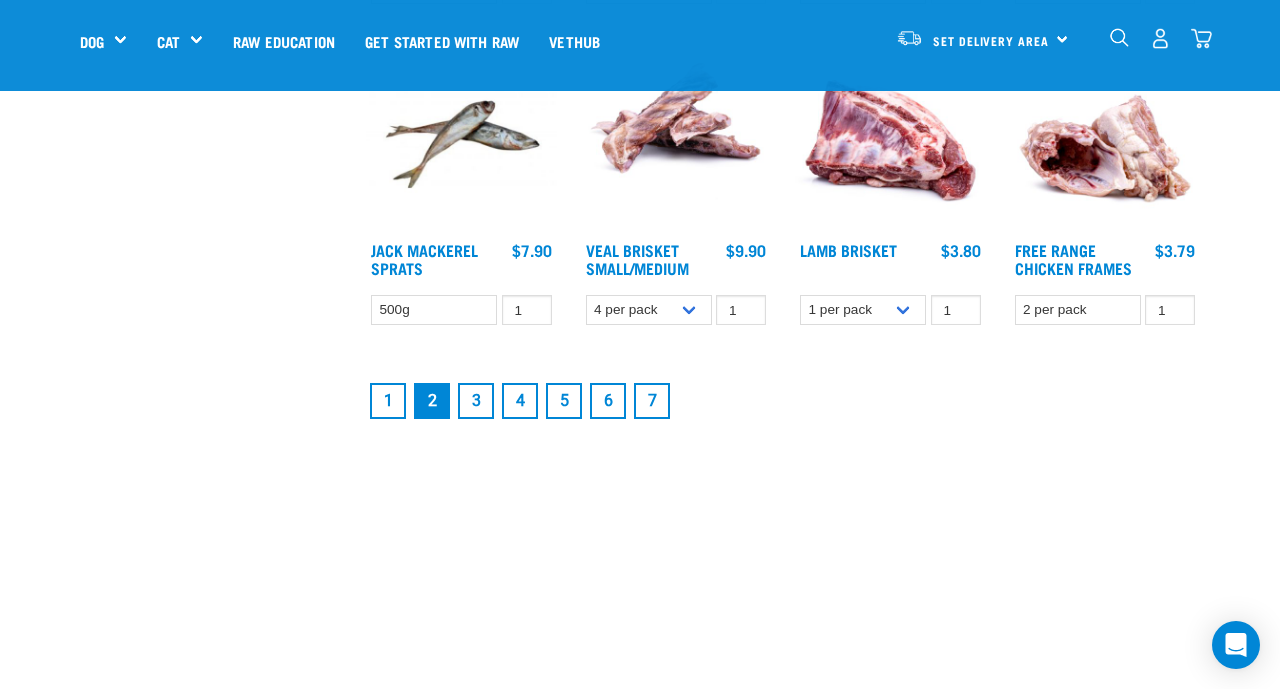 click on "3" at bounding box center (476, 401) 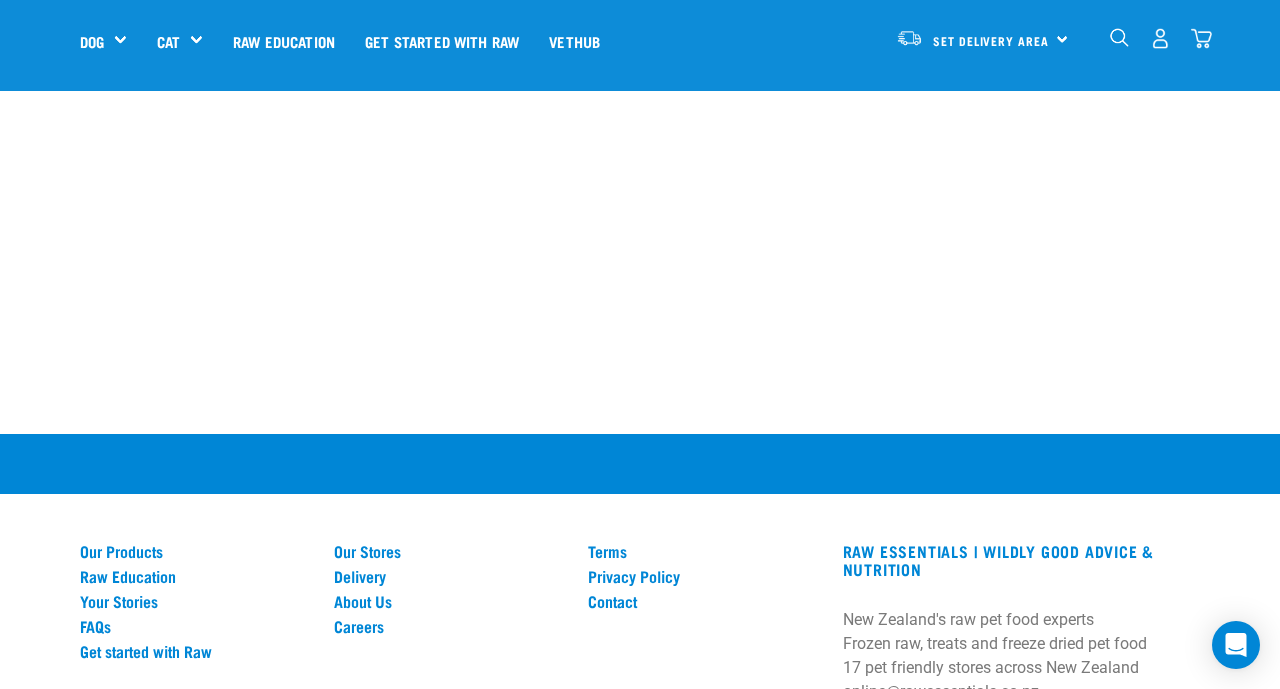 scroll, scrollTop: 3046, scrollLeft: 0, axis: vertical 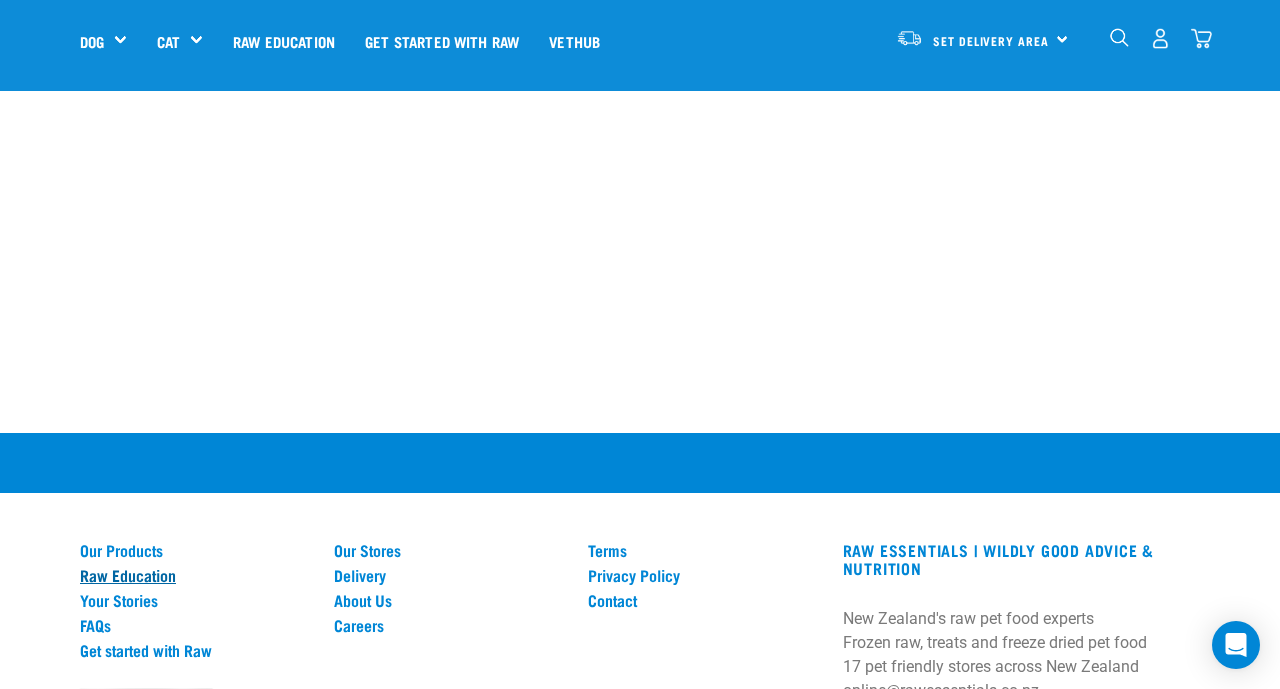 click on "Raw Education" at bounding box center [195, 575] 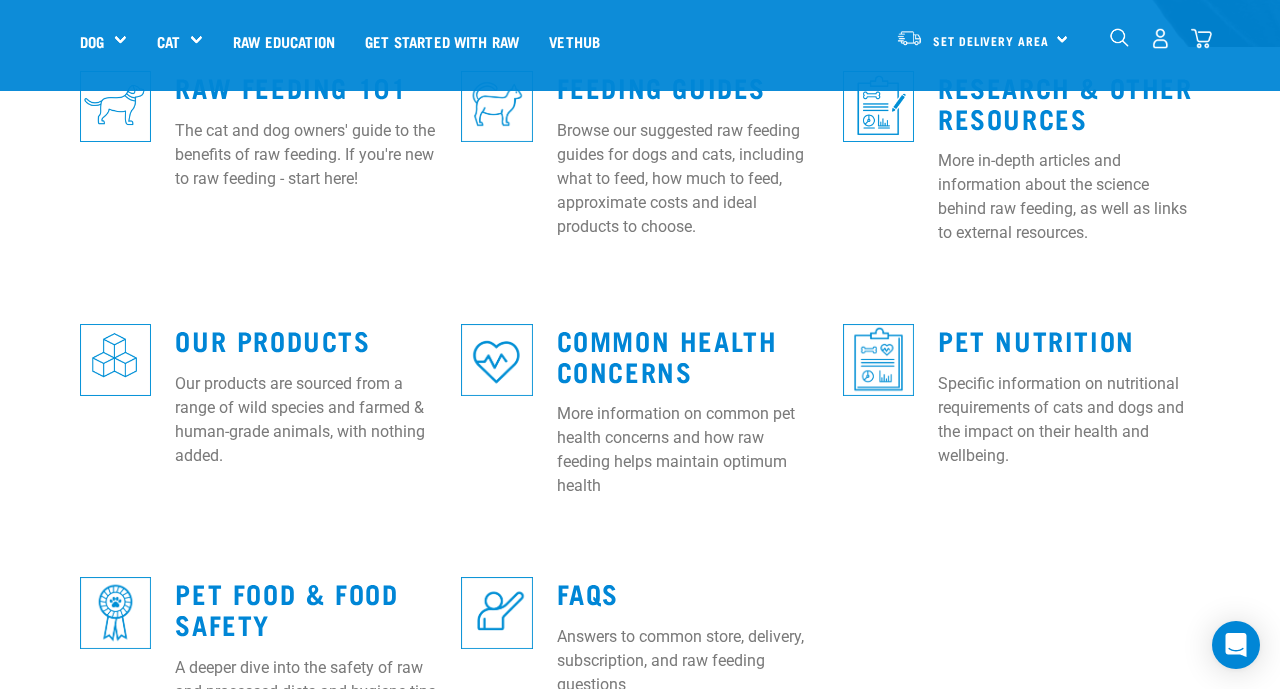 scroll, scrollTop: 569, scrollLeft: 0, axis: vertical 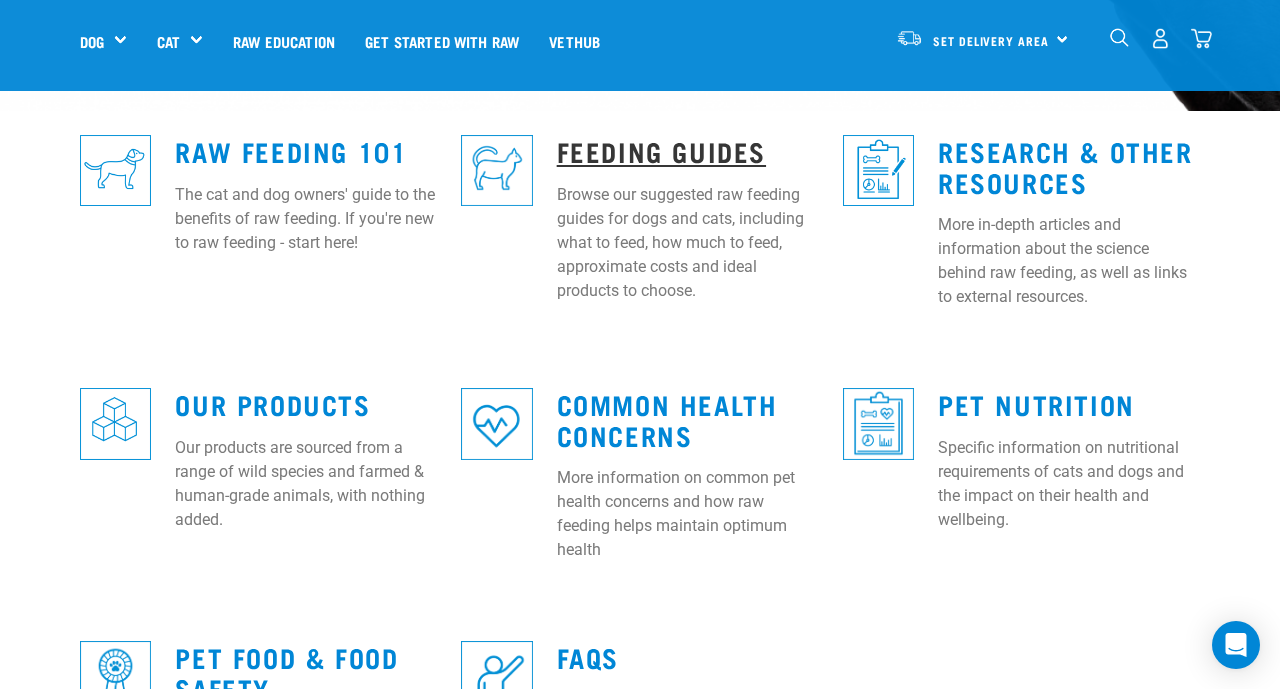 click on "Feeding Guides" at bounding box center [661, 150] 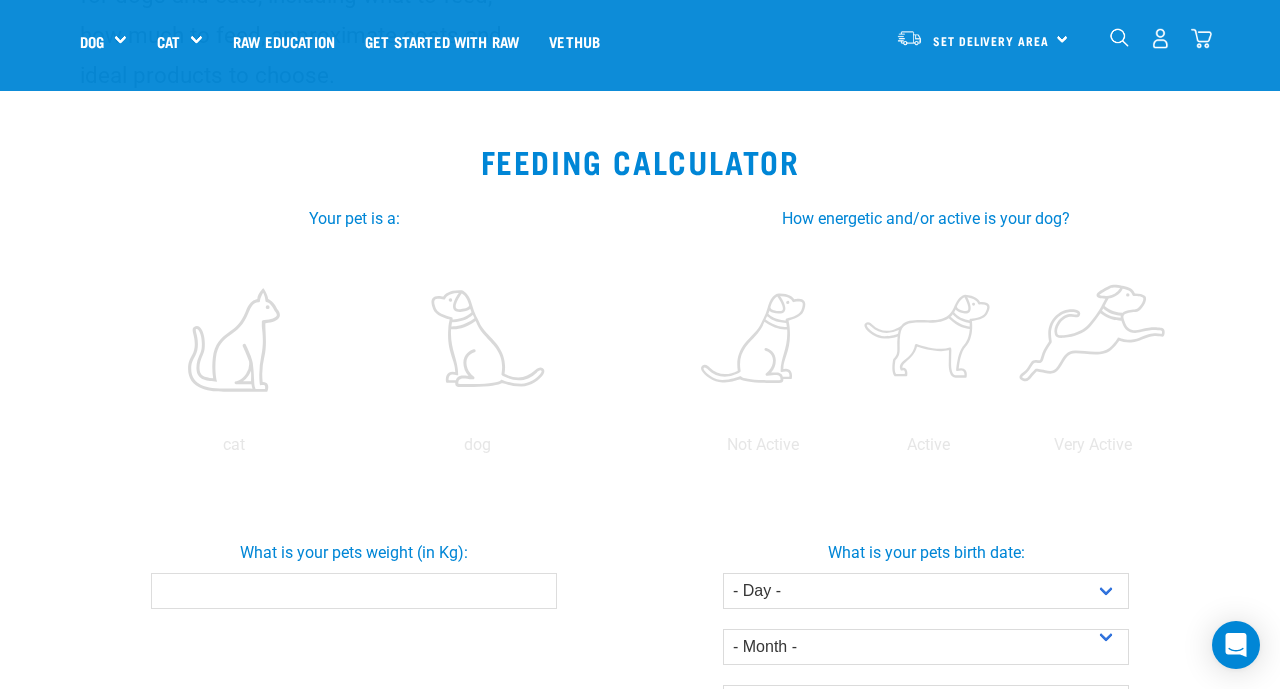 scroll, scrollTop: 271, scrollLeft: 0, axis: vertical 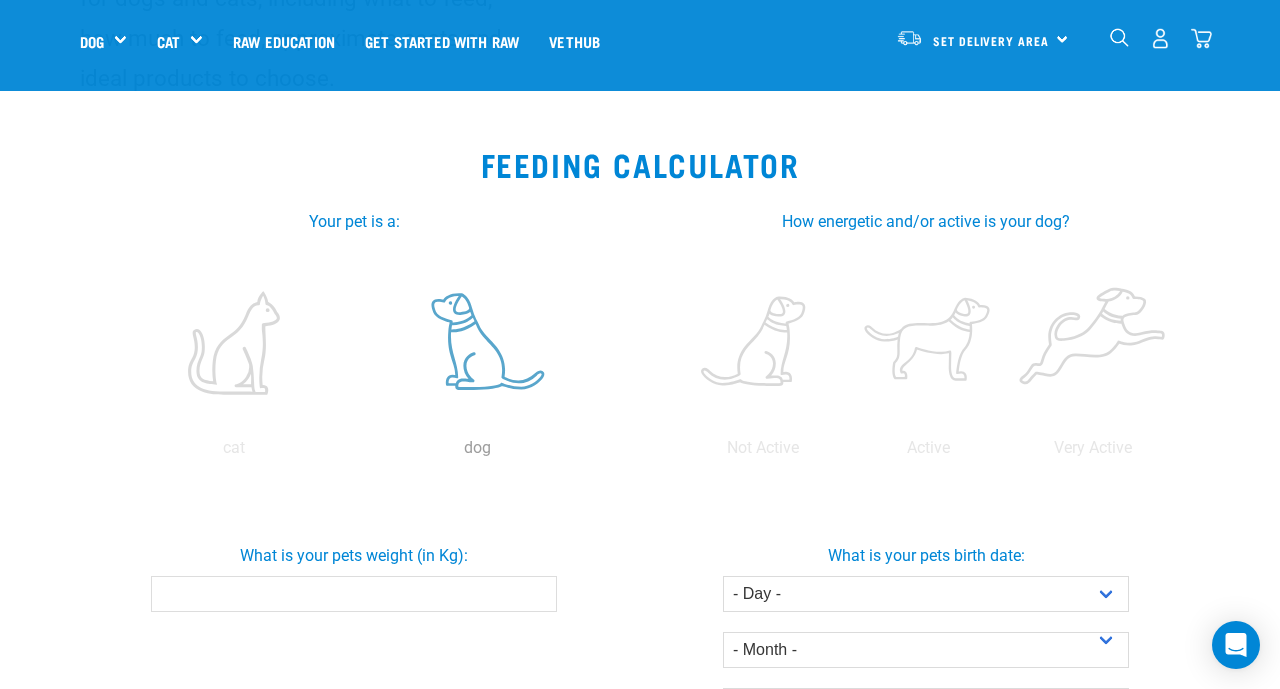 click at bounding box center [478, 343] 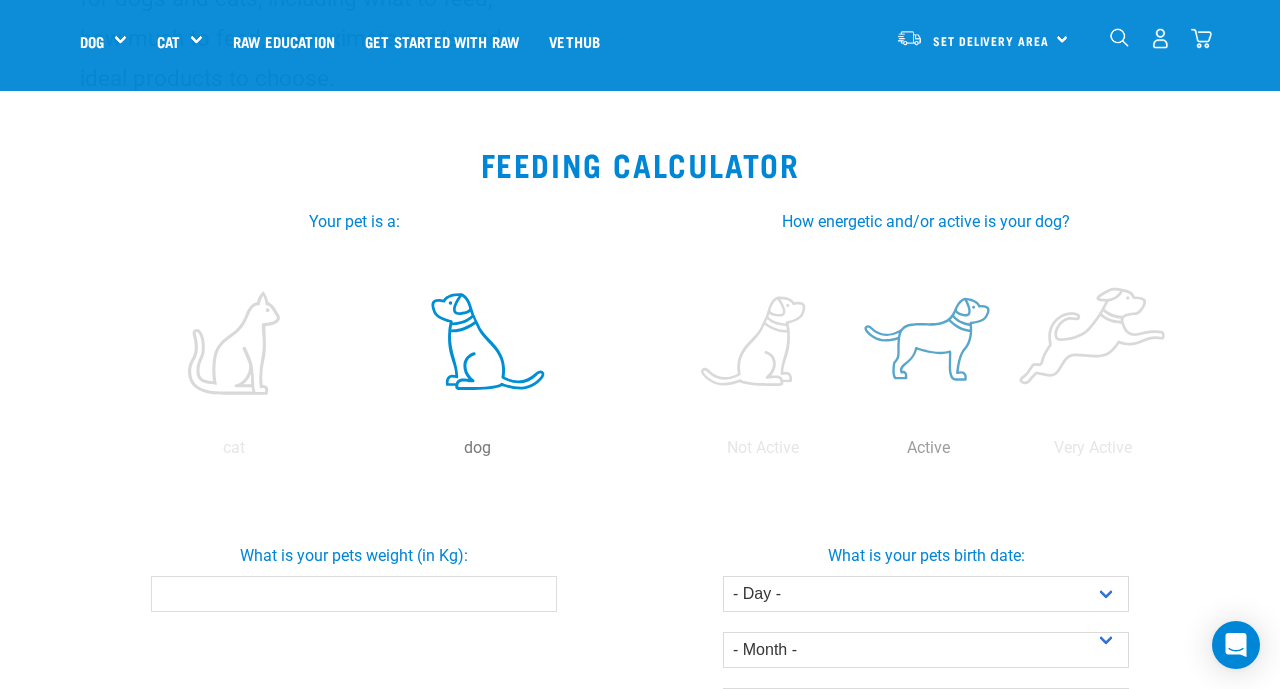 click at bounding box center [927, 343] 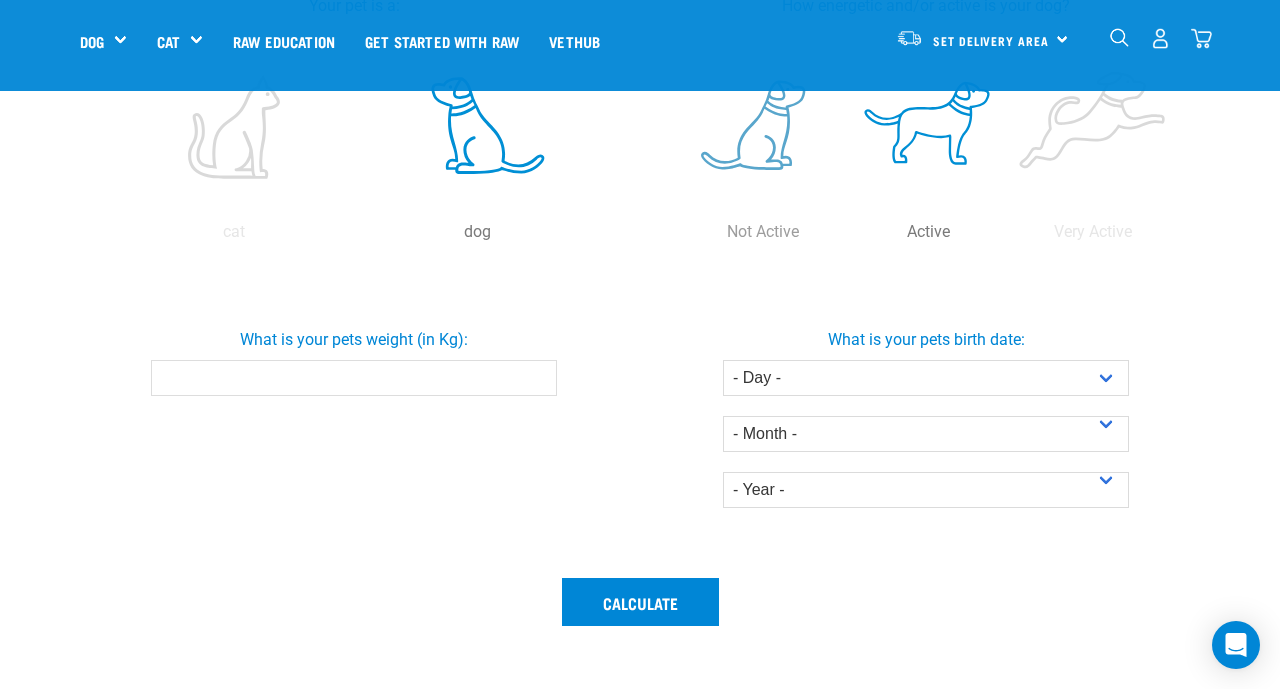 scroll, scrollTop: 497, scrollLeft: 0, axis: vertical 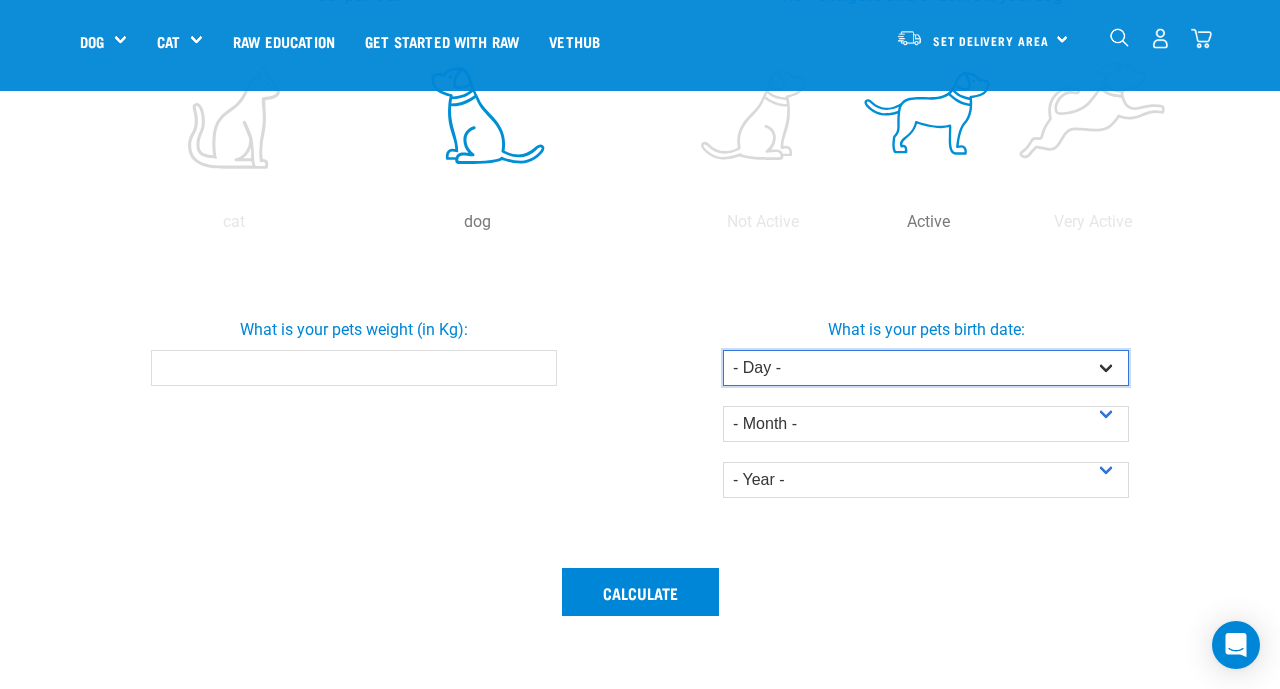 click on "- Day -
1
2
3
4
5
6
7
8
9
10
11
12
13 14 15 16 17 18 19 20 21 22 23 24 25 26 27" at bounding box center [926, 368] 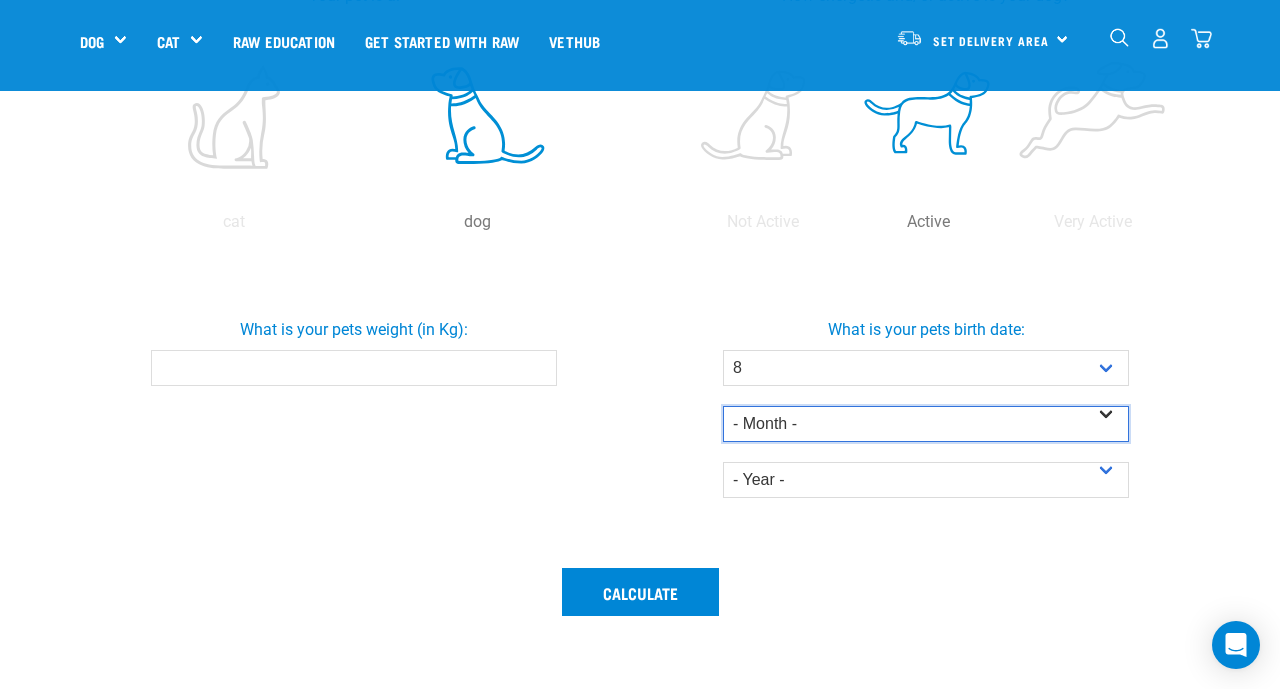 click on "- Month -
January
February
March
April
May
June
July
August September October November December" at bounding box center [926, 424] 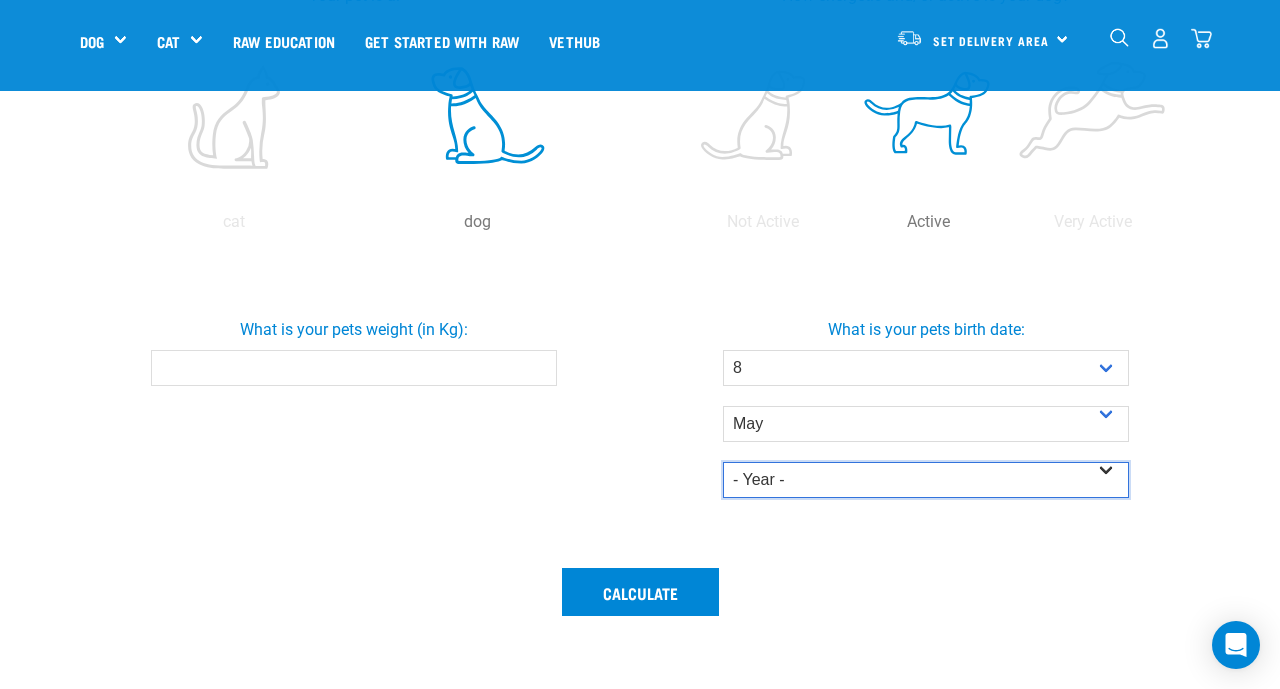 click on "- Year -
2025
2024
2023
2022
2021
2020
2019
2018
2017 2016 2015 2014" at bounding box center (926, 480) 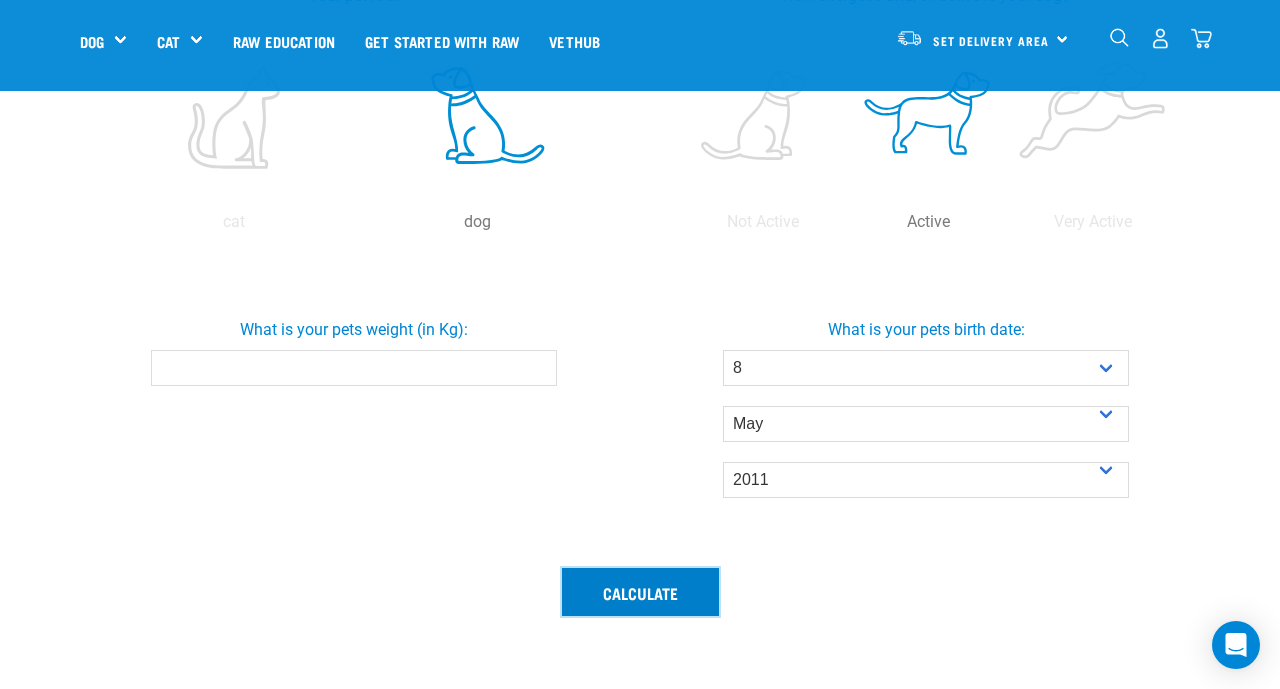 click on "Calculate" at bounding box center (640, 592) 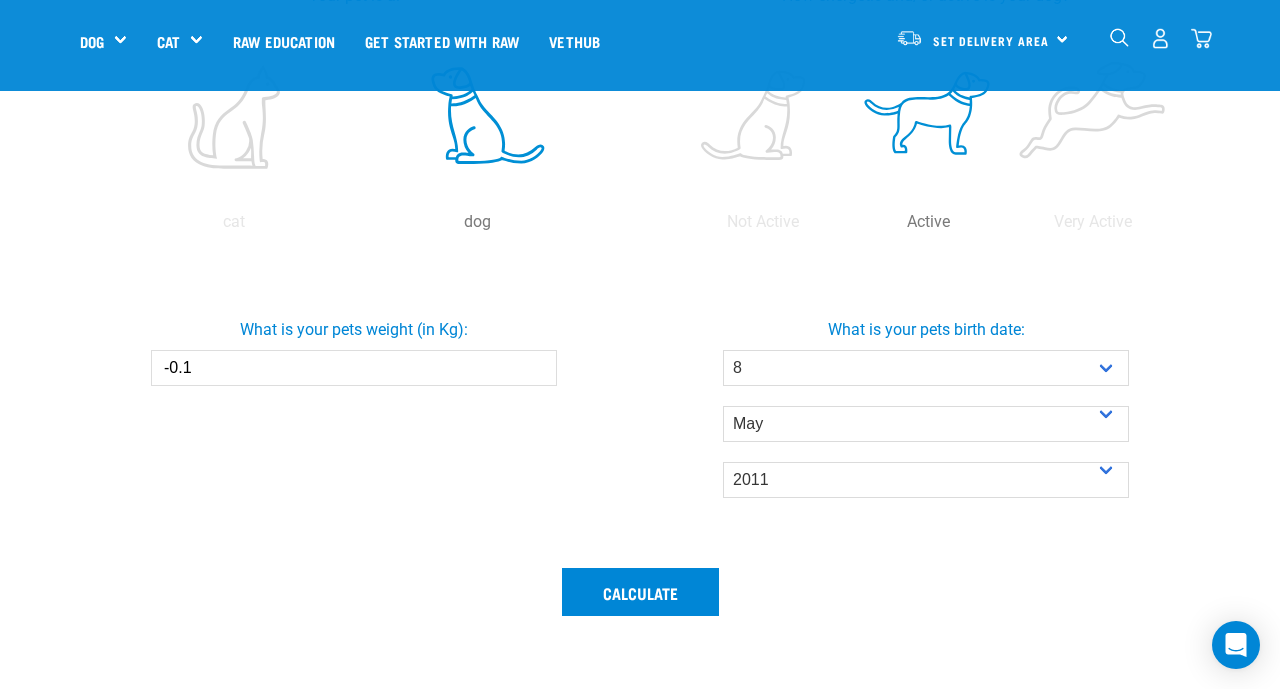 click on "-0.1" at bounding box center [354, 368] 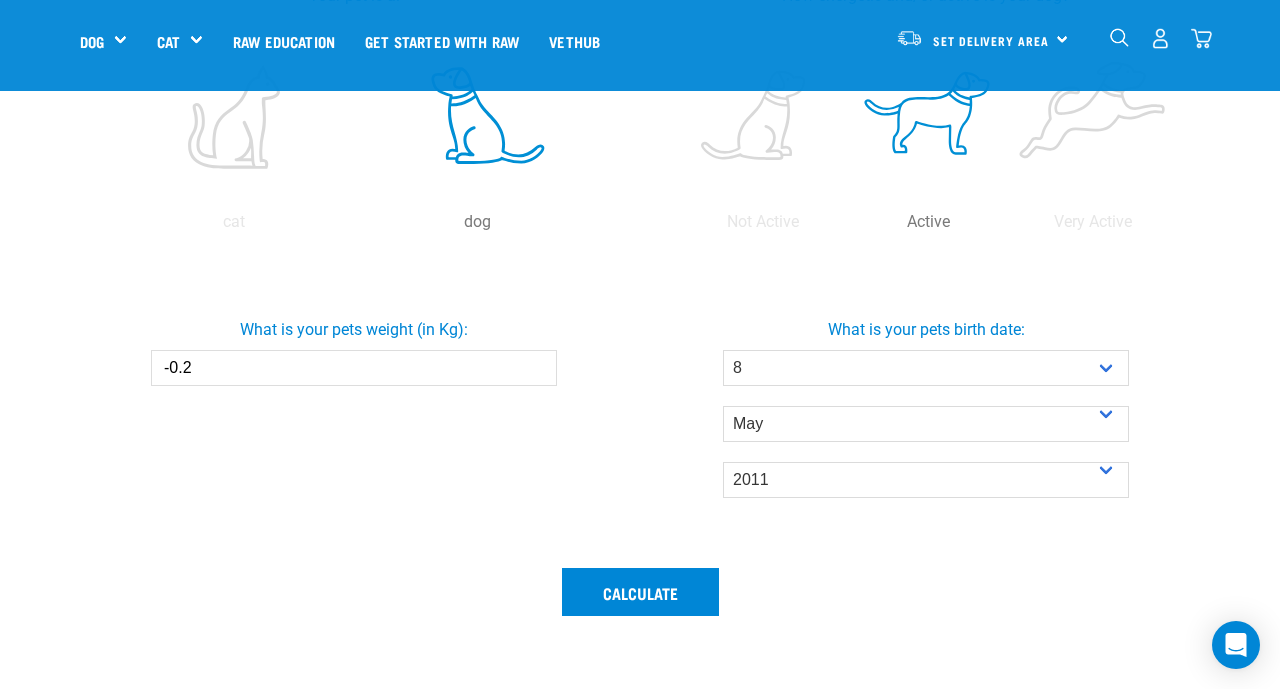 click on "-0.2" at bounding box center (354, 368) 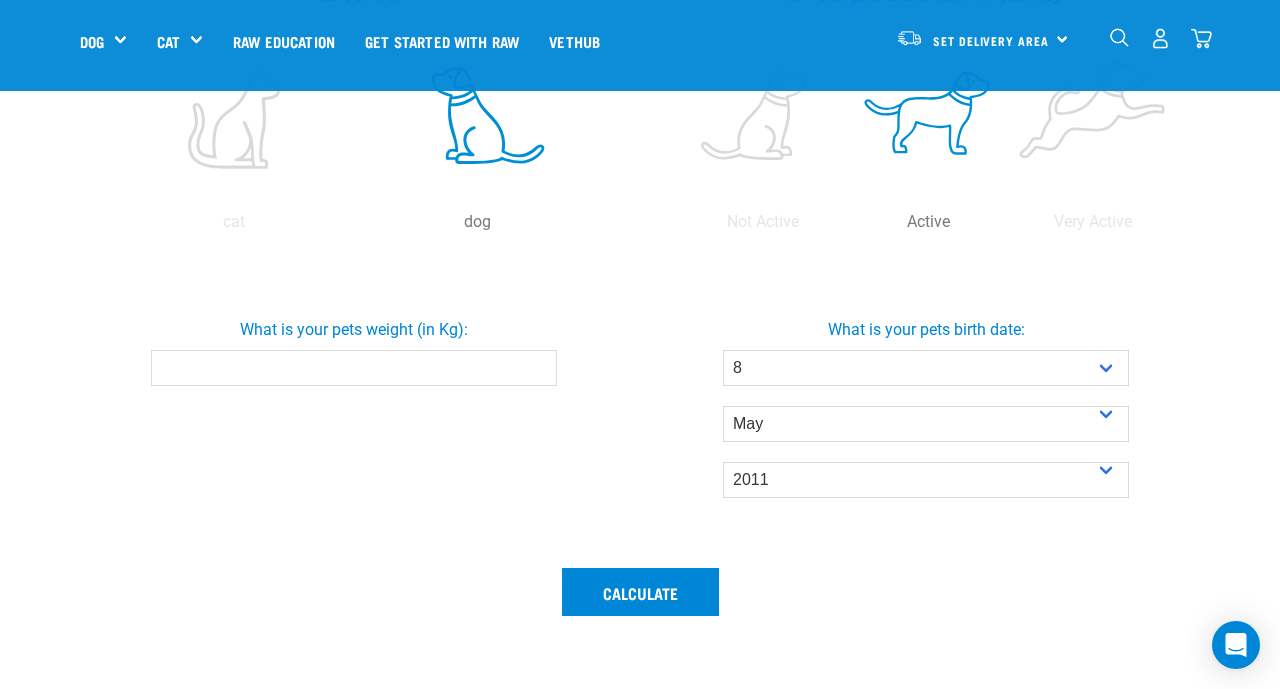 type on "6" 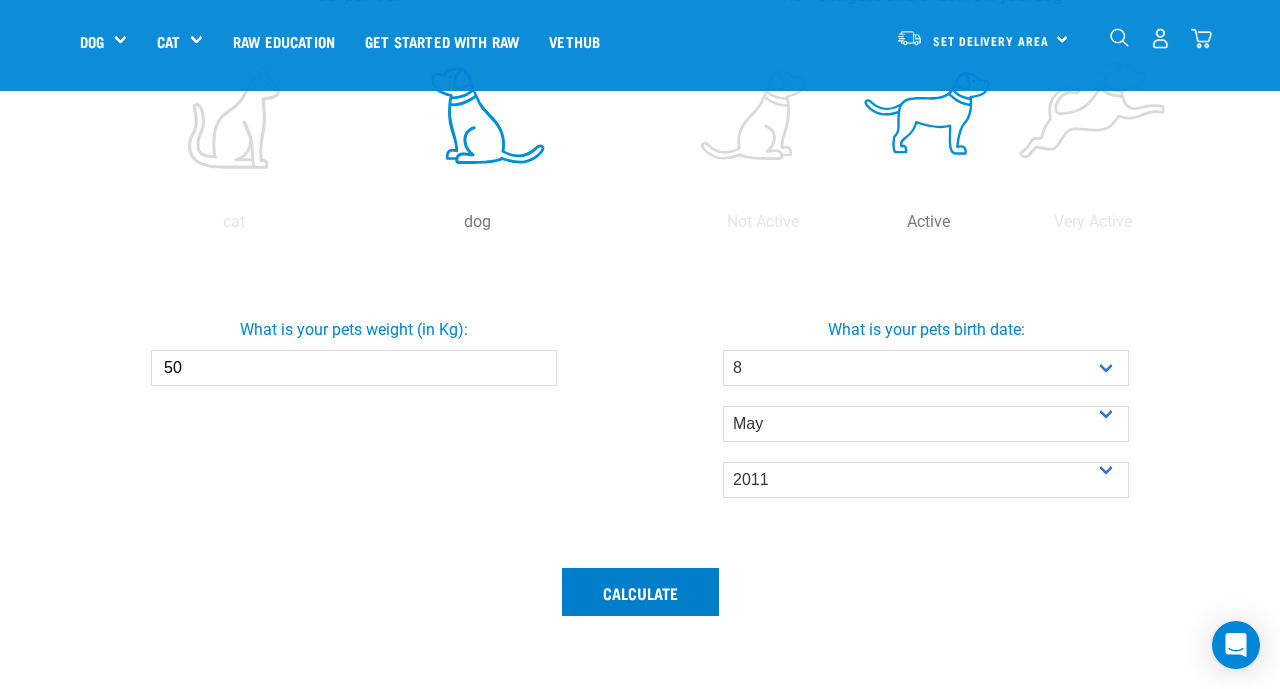 type on "50" 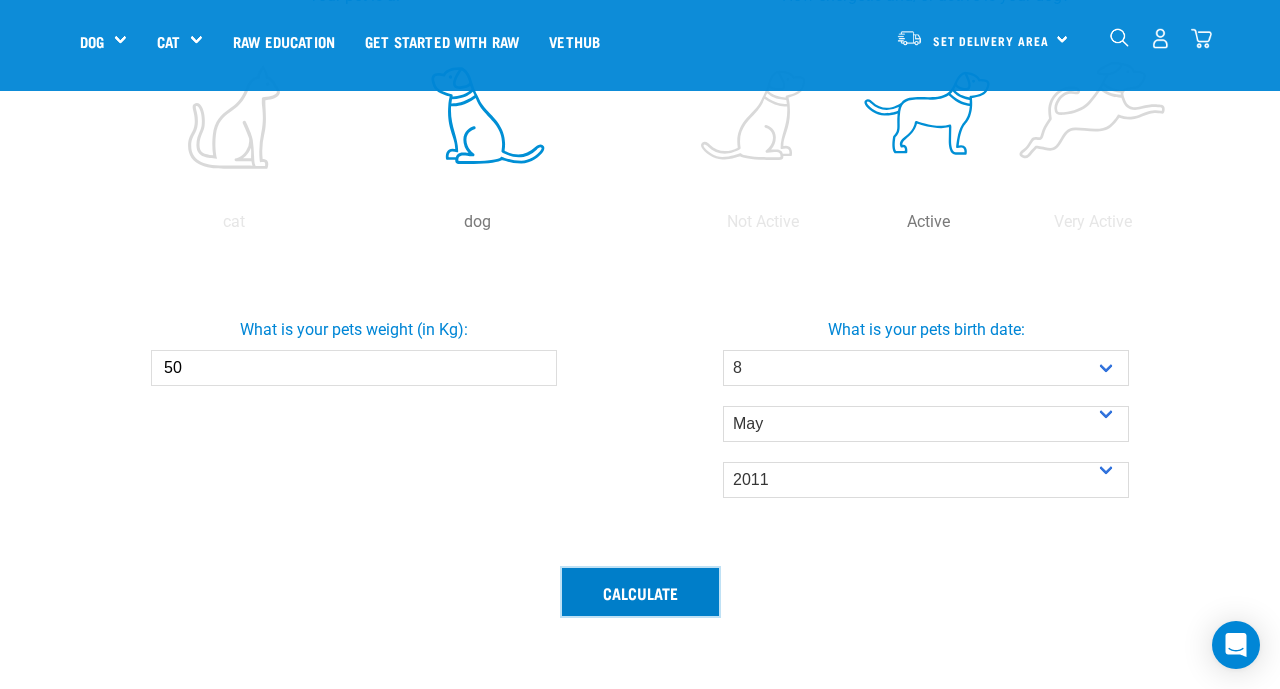 click on "Calculate" at bounding box center [640, 592] 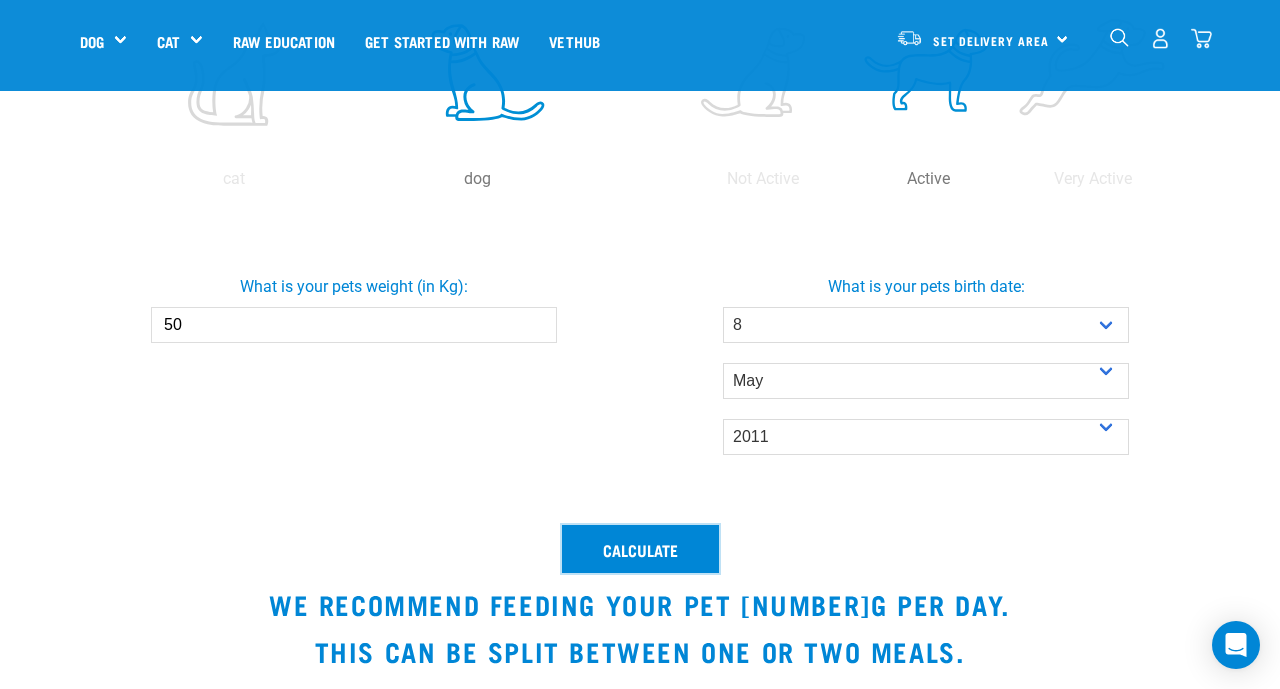 scroll, scrollTop: 472, scrollLeft: 0, axis: vertical 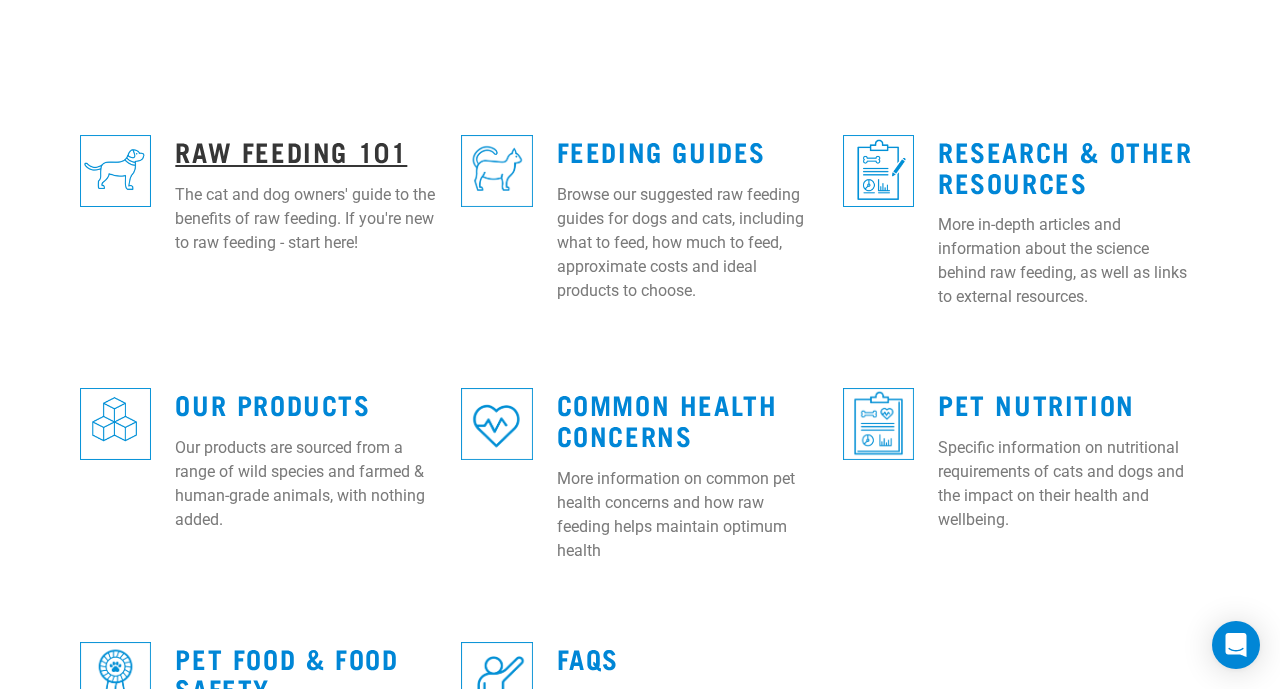 click on "Raw Feeding 101" at bounding box center [291, 150] 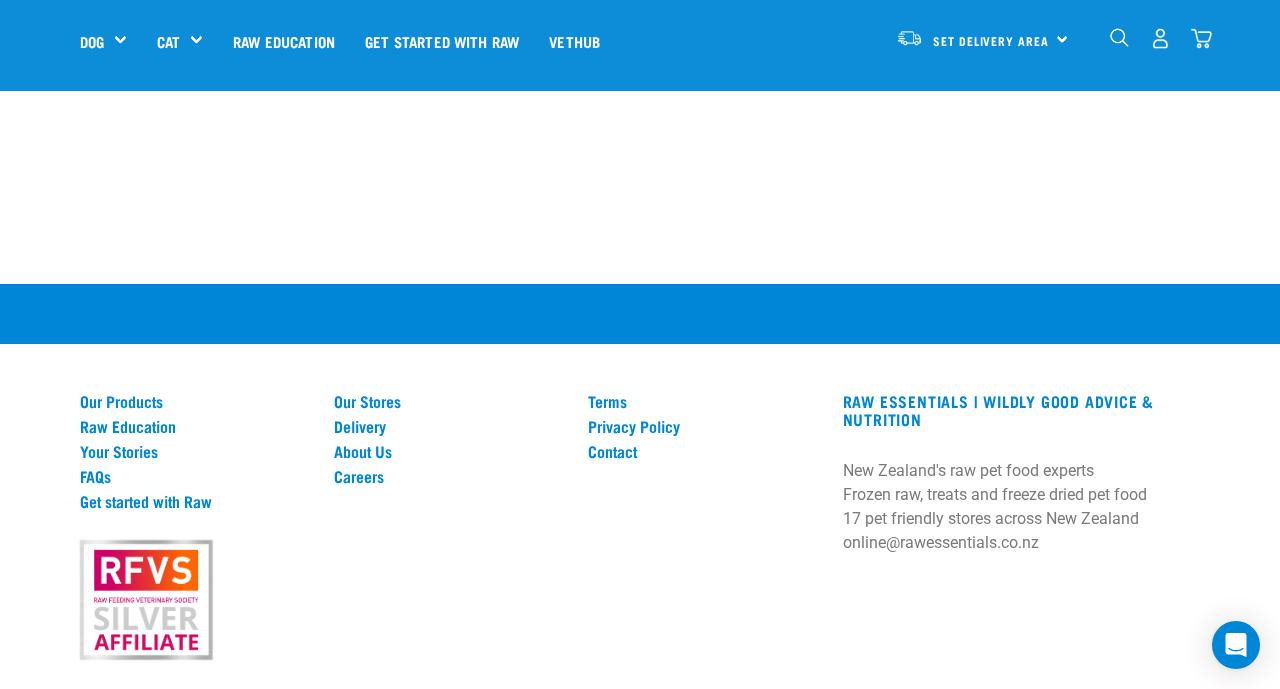 scroll, scrollTop: 3340, scrollLeft: 0, axis: vertical 